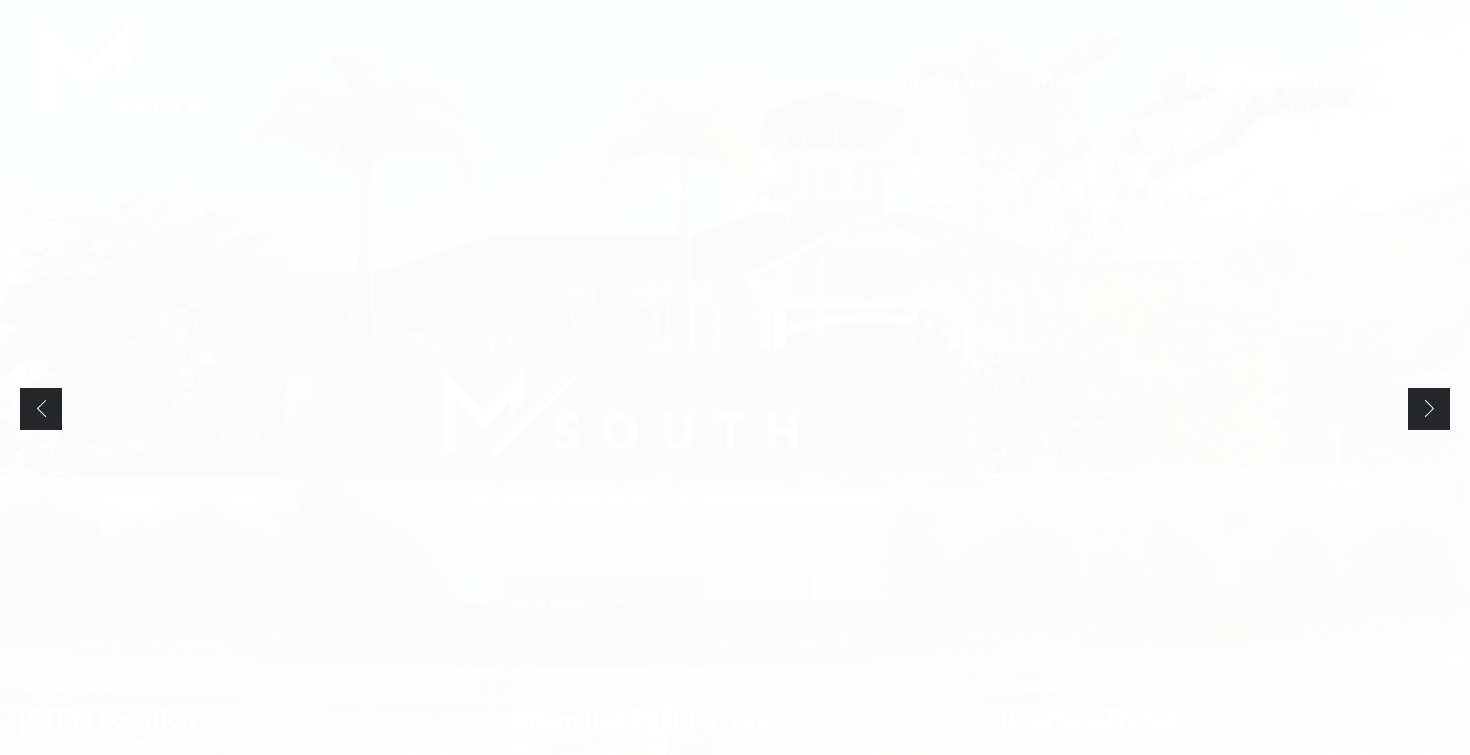 scroll, scrollTop: 0, scrollLeft: 0, axis: both 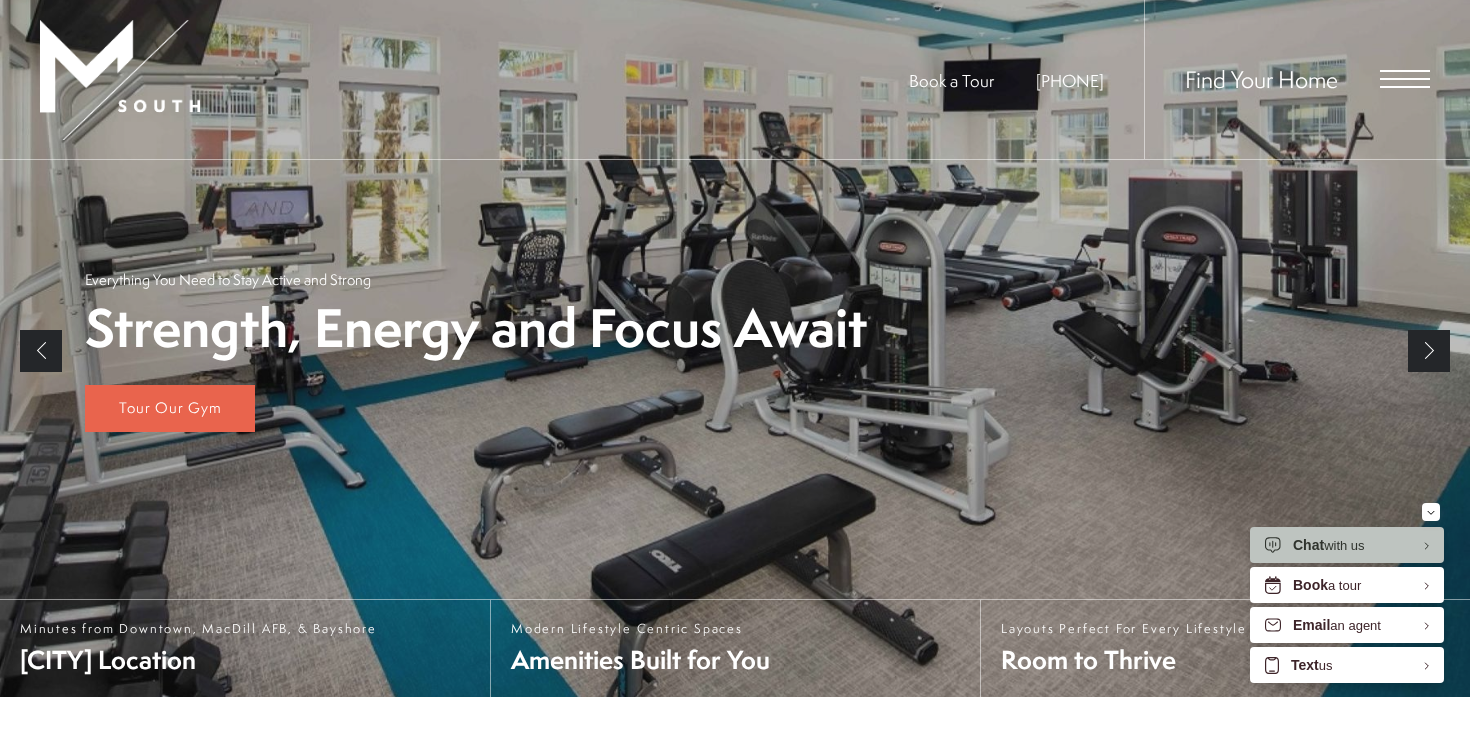 click on "Previous" at bounding box center [41, 351] 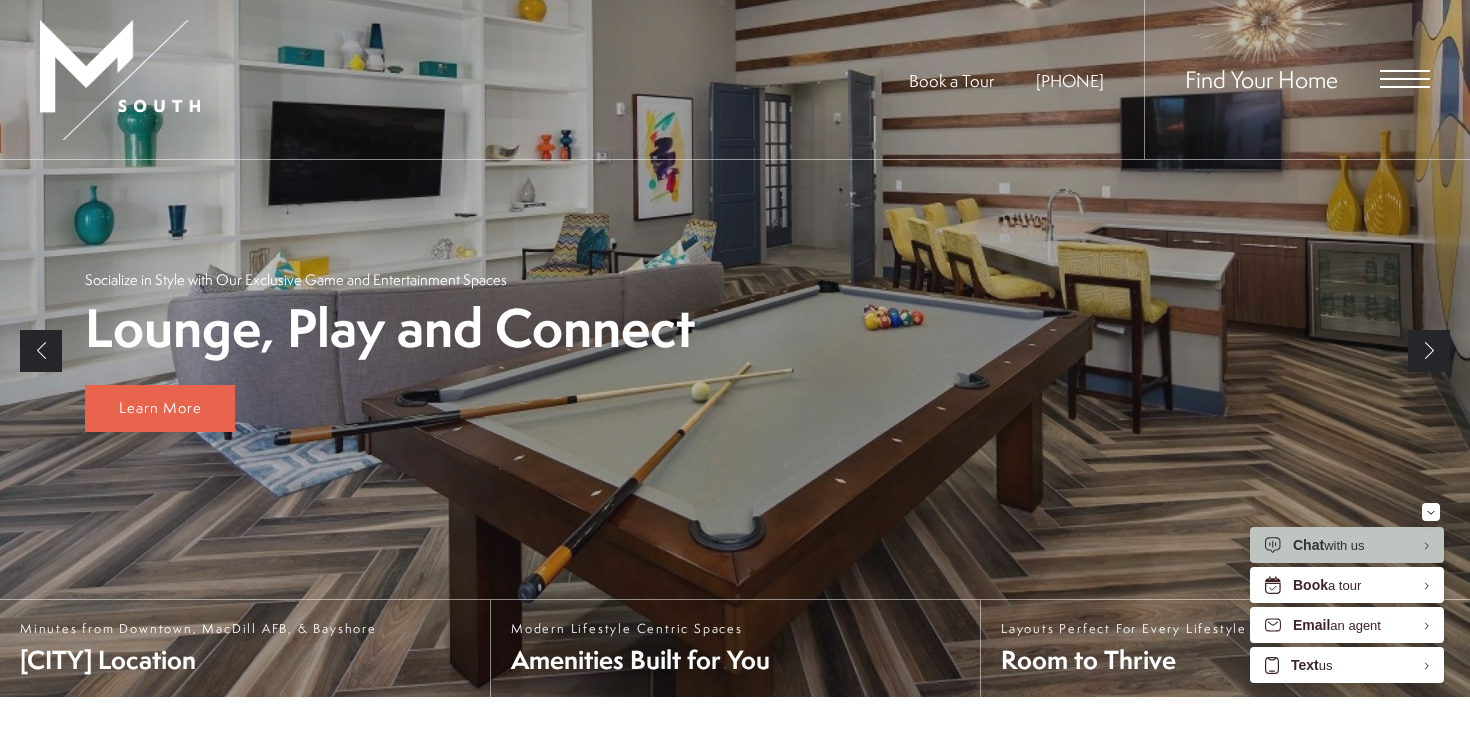 click on "Previous" at bounding box center [41, 351] 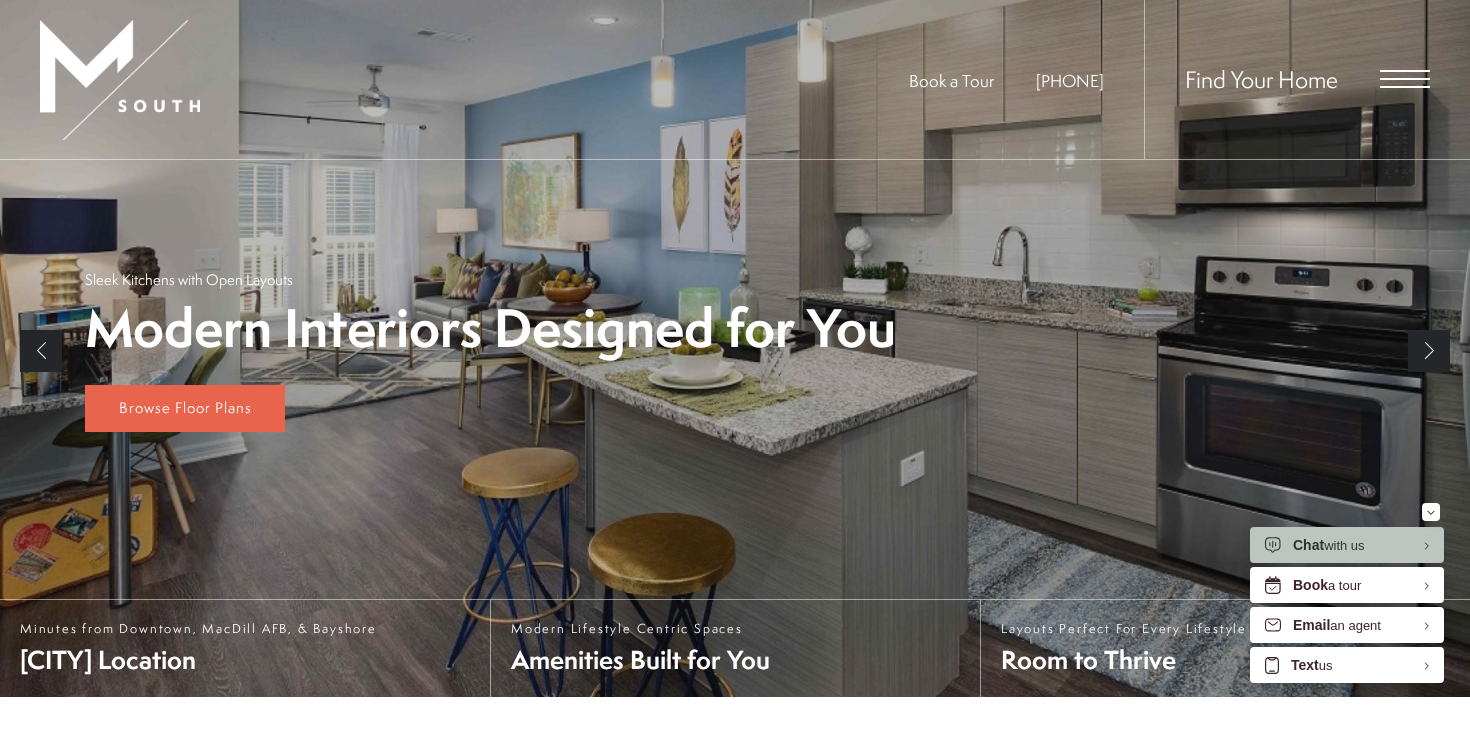 click on "Modern Interiors Designed for You
Sleek Kitchens with Open Layouts
Browse Floor Plans" at bounding box center [735, 351] 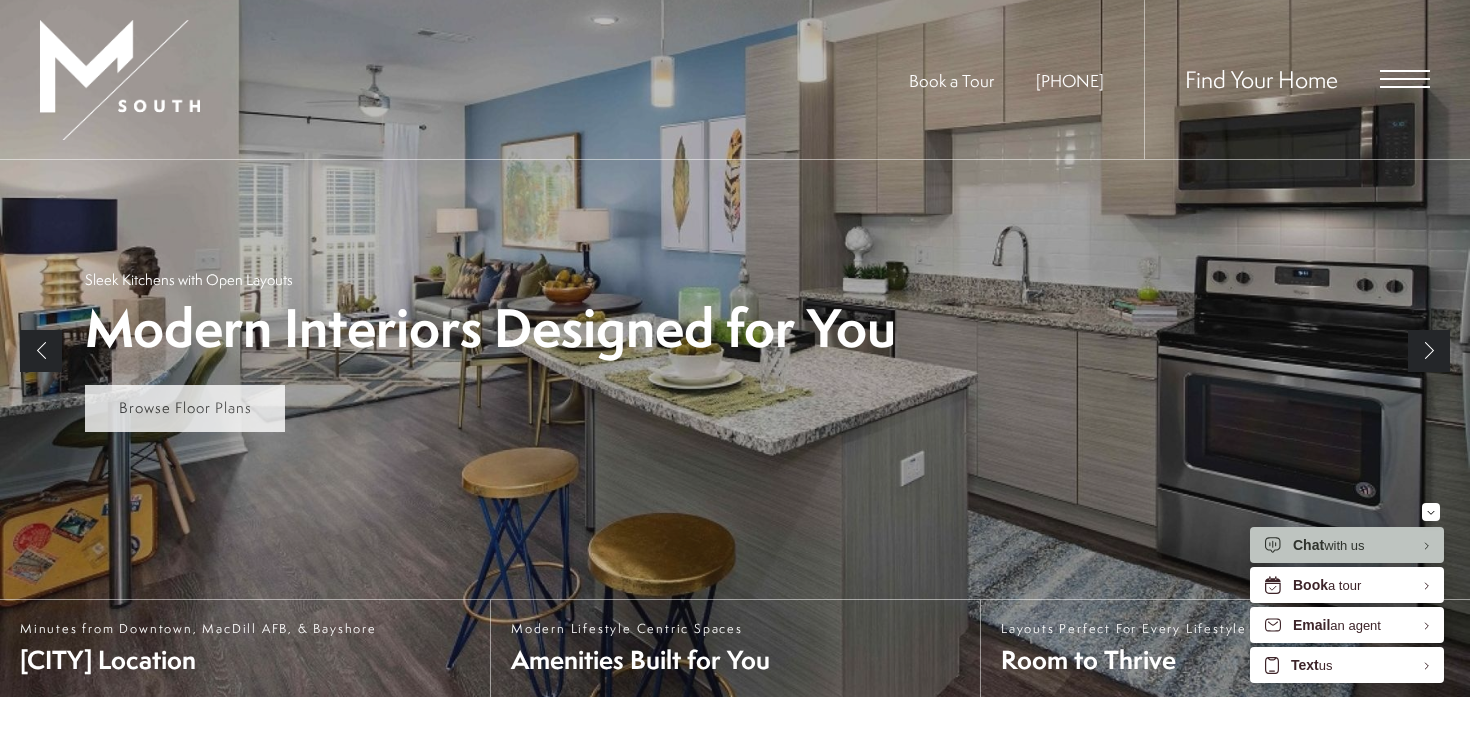 click on "Browse Floor Plans" at bounding box center (185, 407) 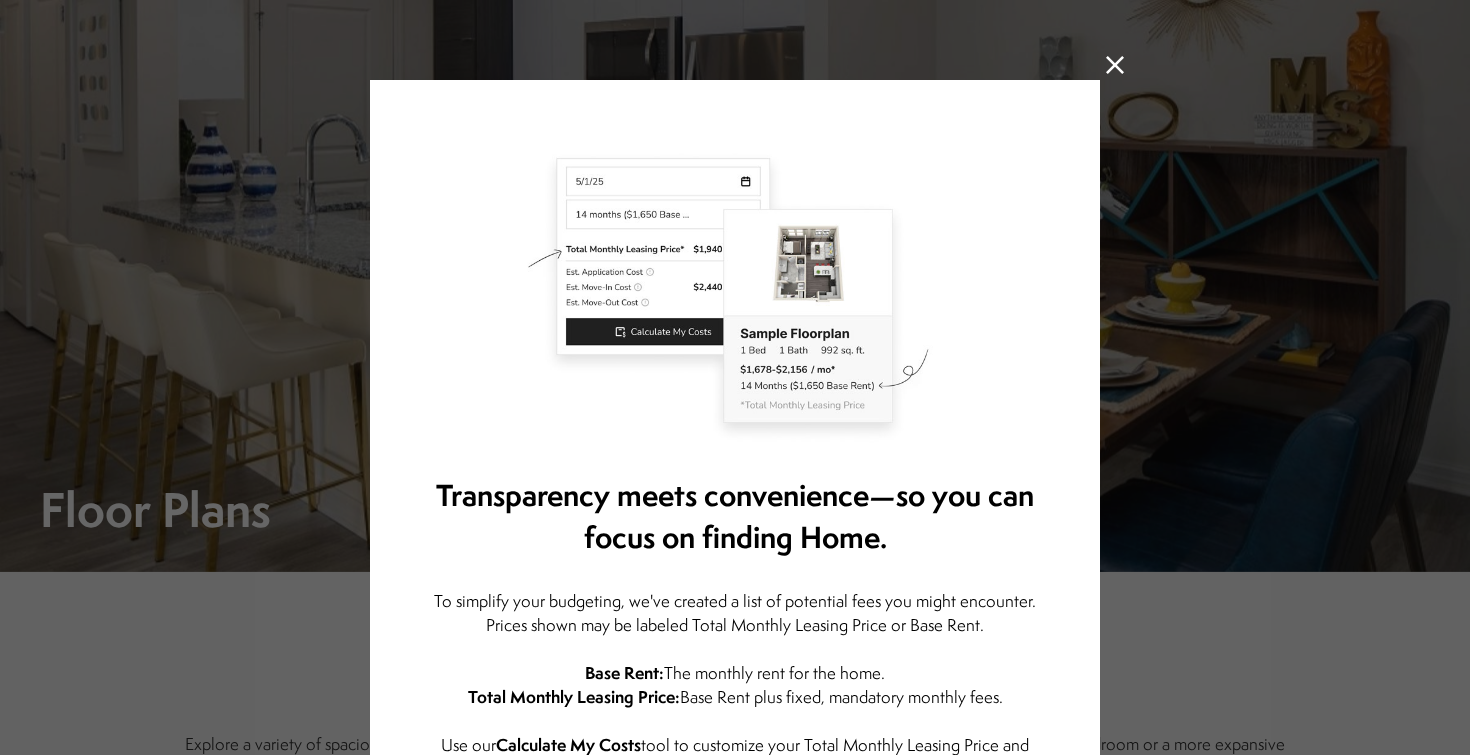 scroll, scrollTop: 0, scrollLeft: 0, axis: both 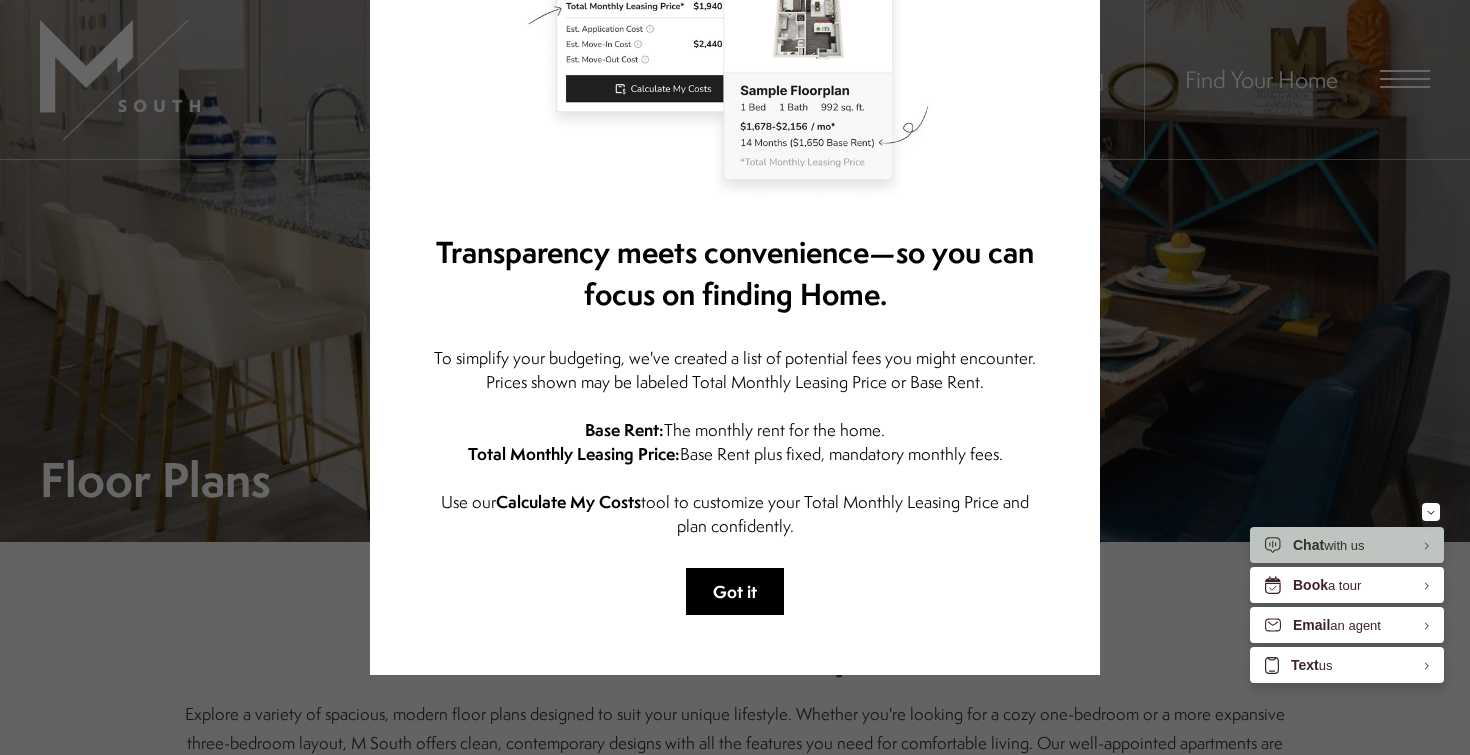 click on "Got it" at bounding box center (735, 591) 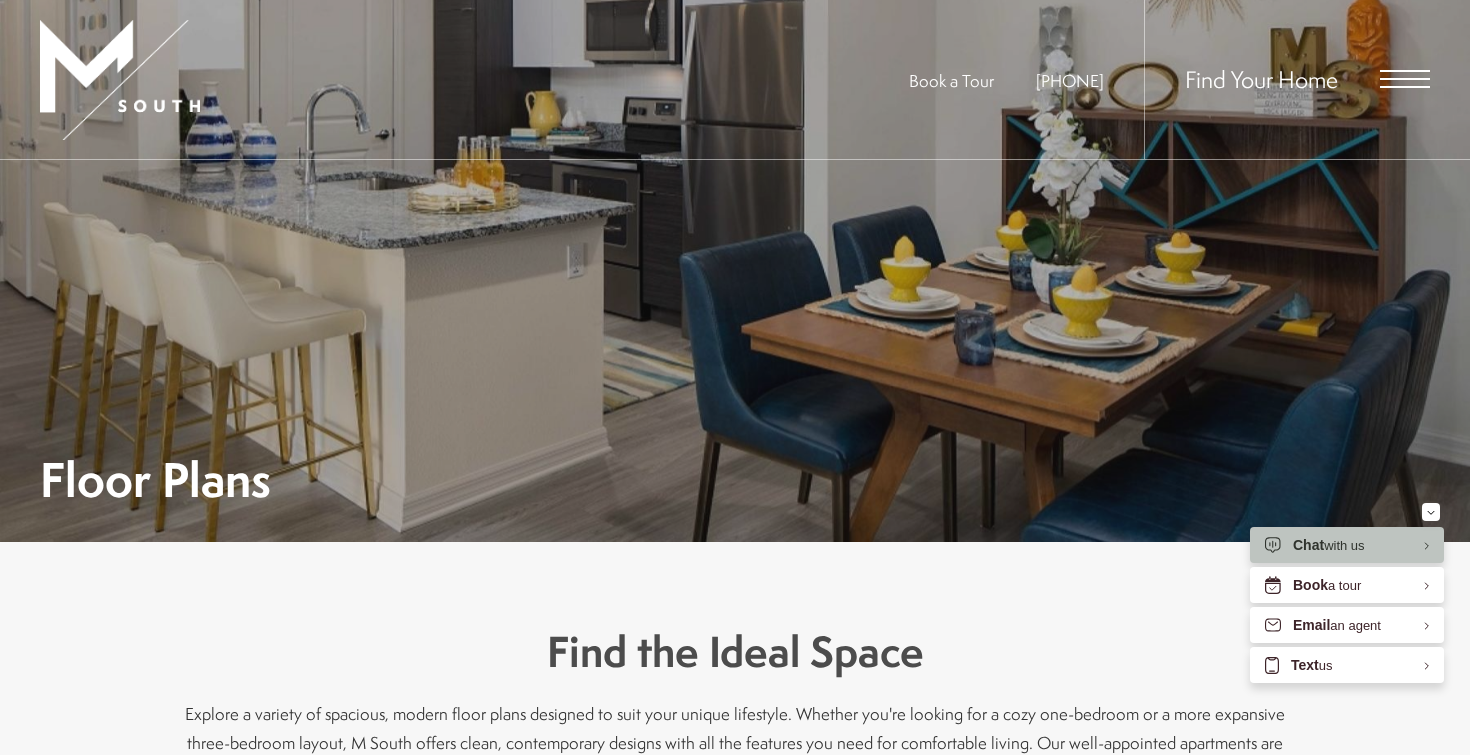 scroll, scrollTop: 0, scrollLeft: 0, axis: both 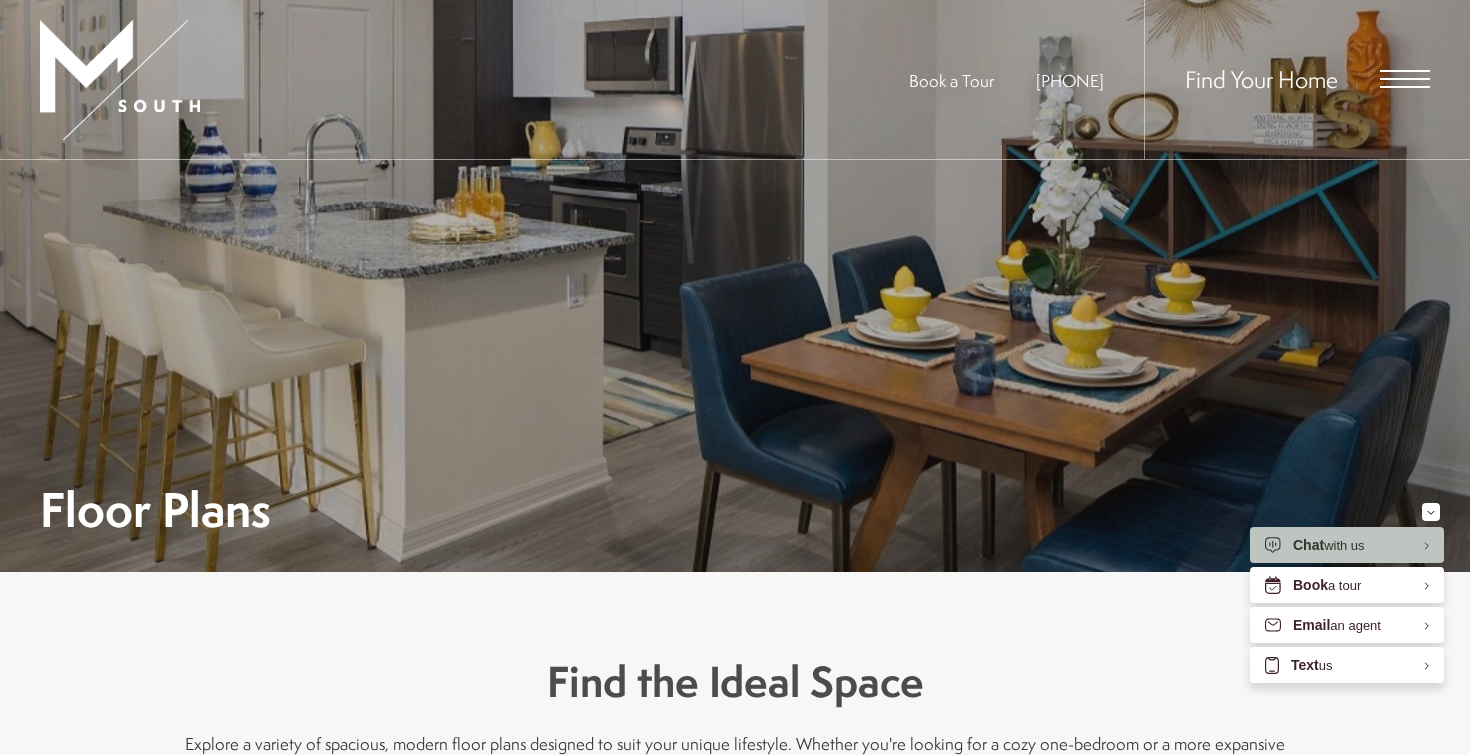 click on "Find Your Home" at bounding box center (1287, 79) 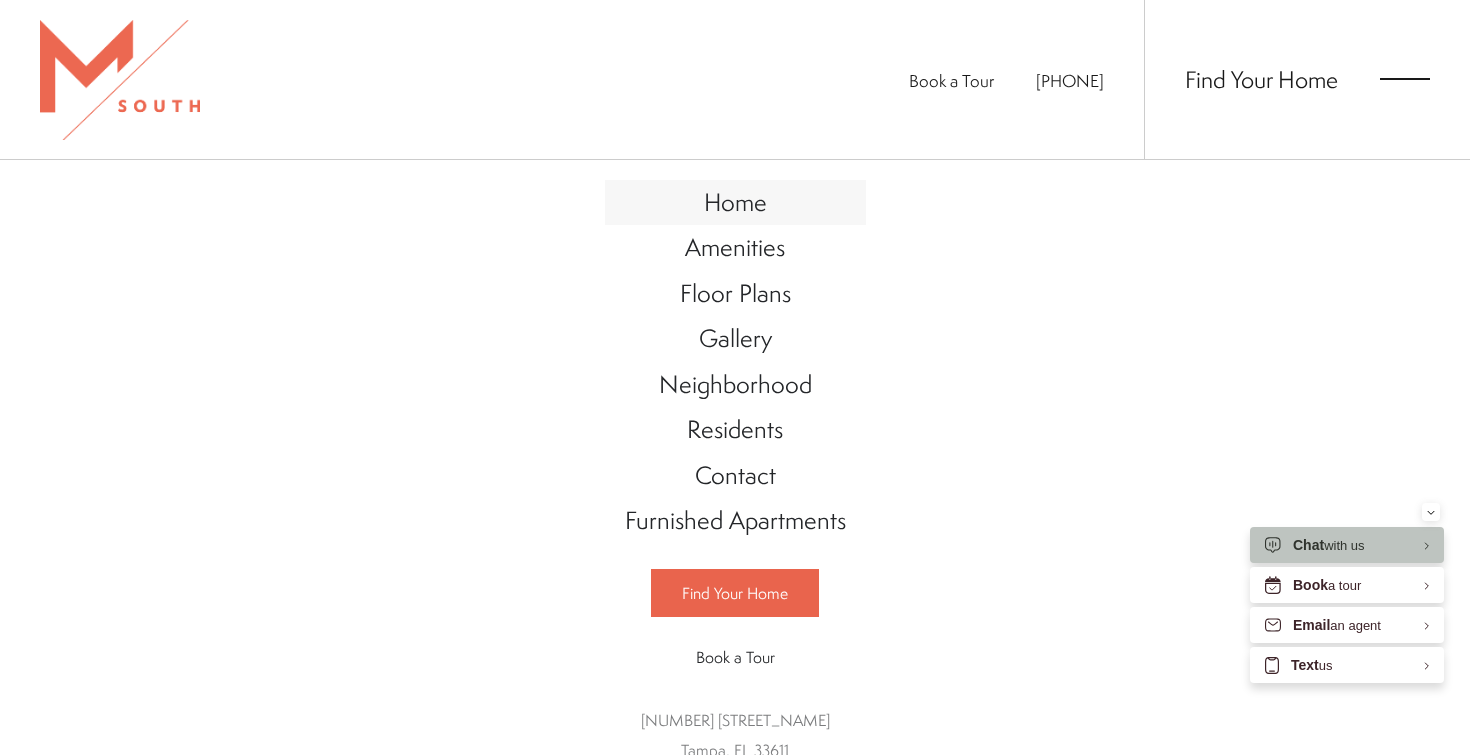 click on "Home" at bounding box center [735, 203] 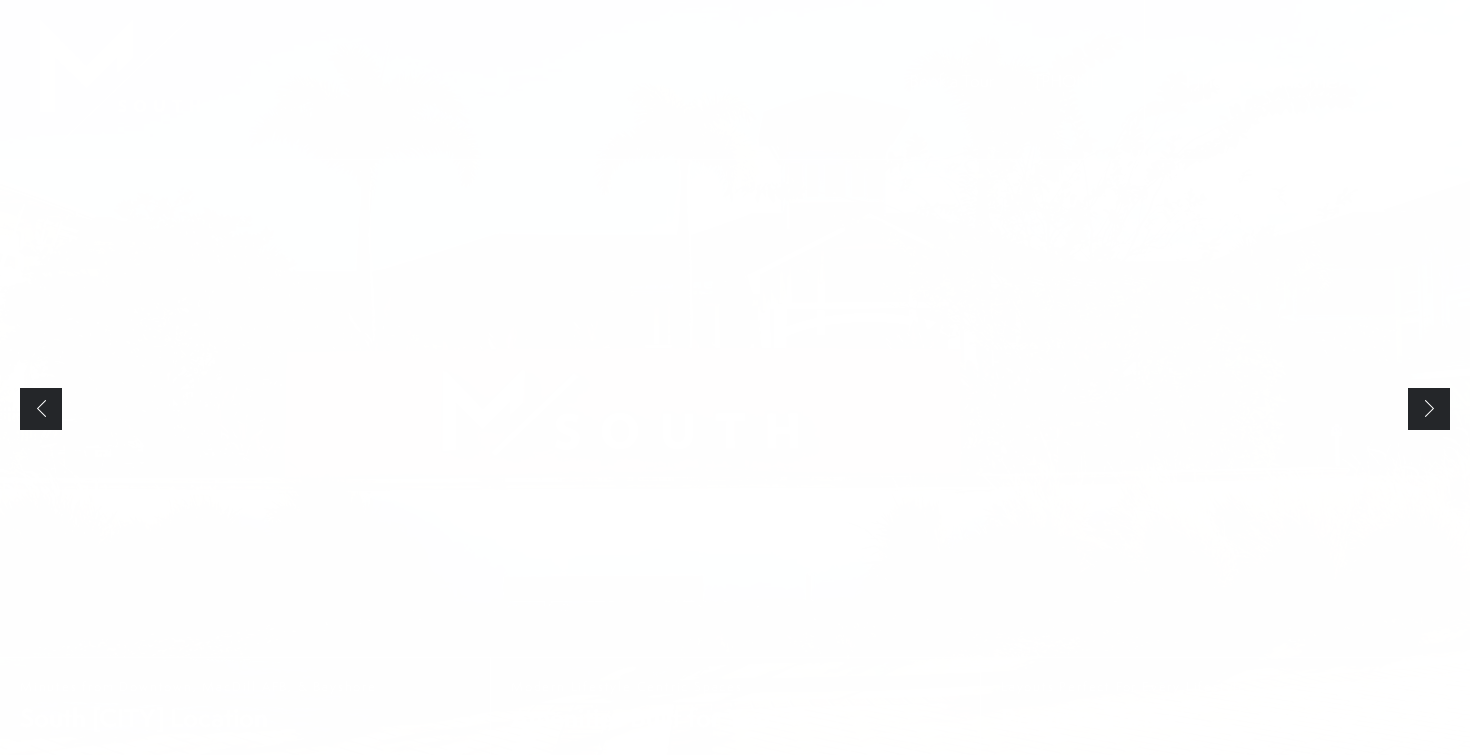 scroll, scrollTop: 0, scrollLeft: 0, axis: both 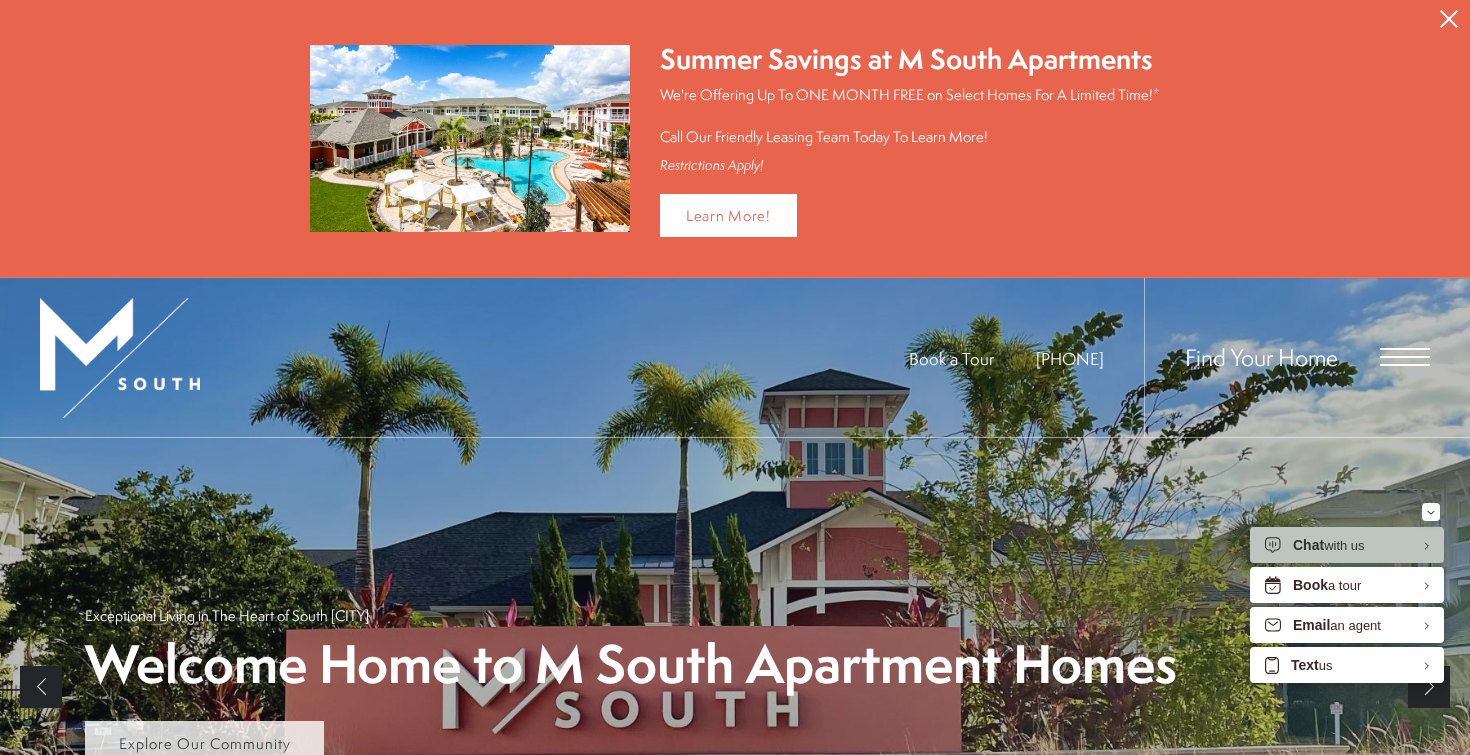 click on "Explore Our Community" at bounding box center [205, 743] 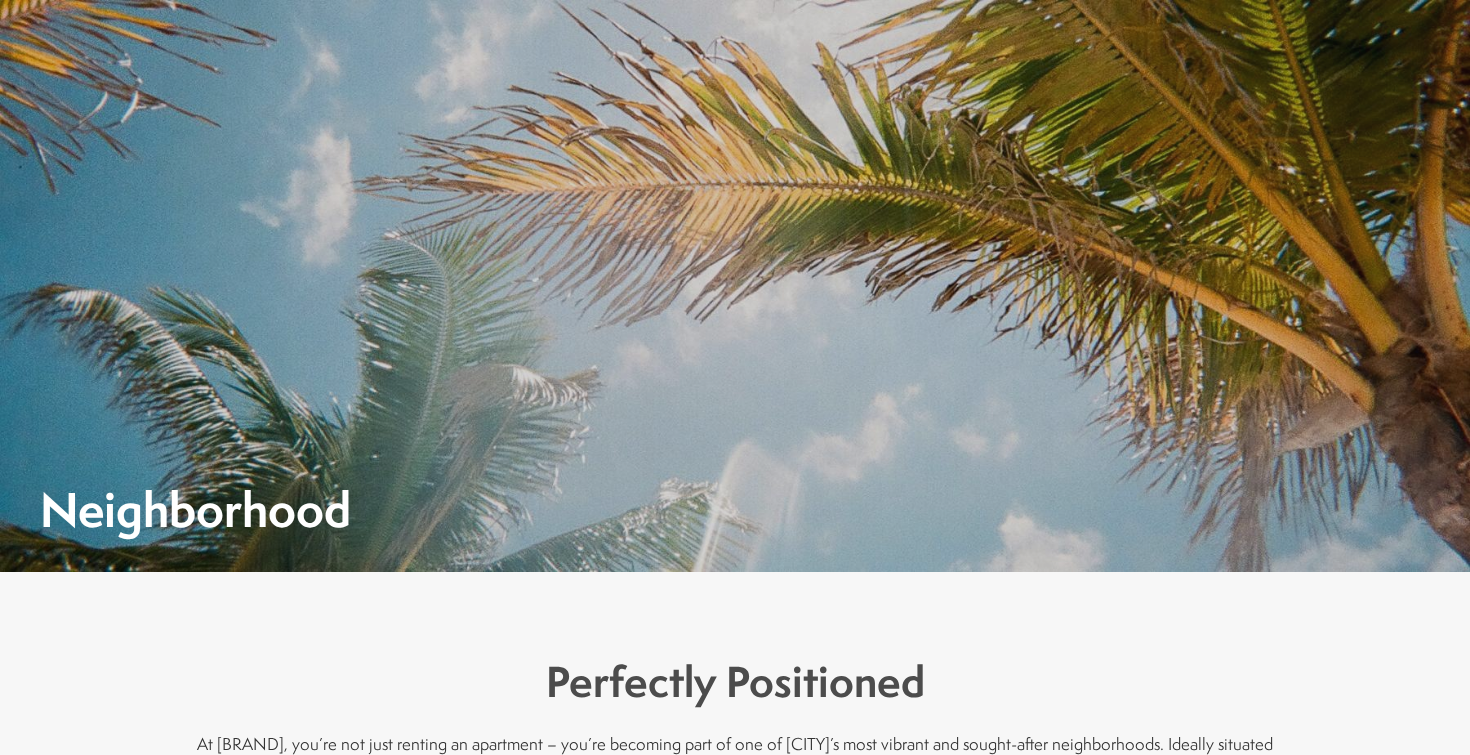 scroll, scrollTop: 0, scrollLeft: 0, axis: both 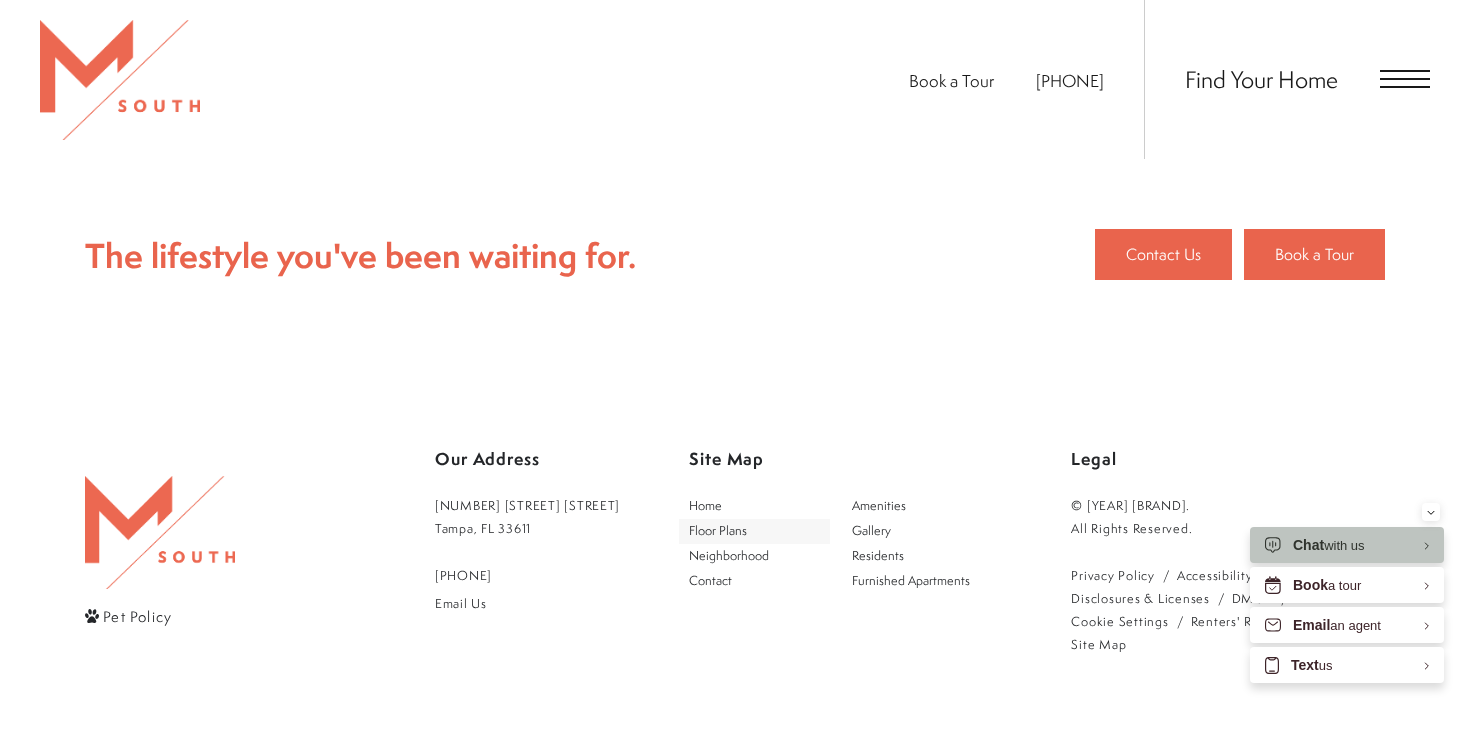 click on "Floor Plans" at bounding box center (718, 530) 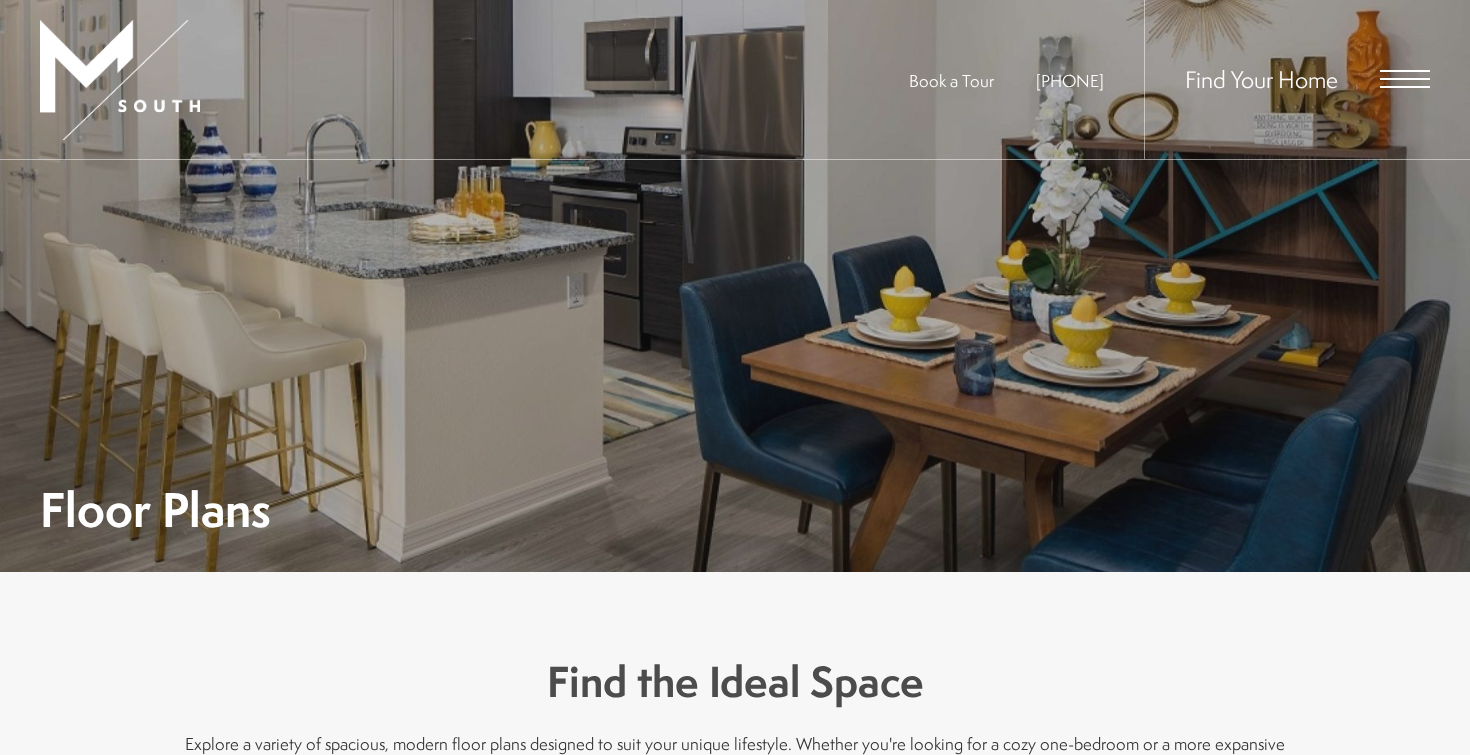 scroll, scrollTop: 0, scrollLeft: 0, axis: both 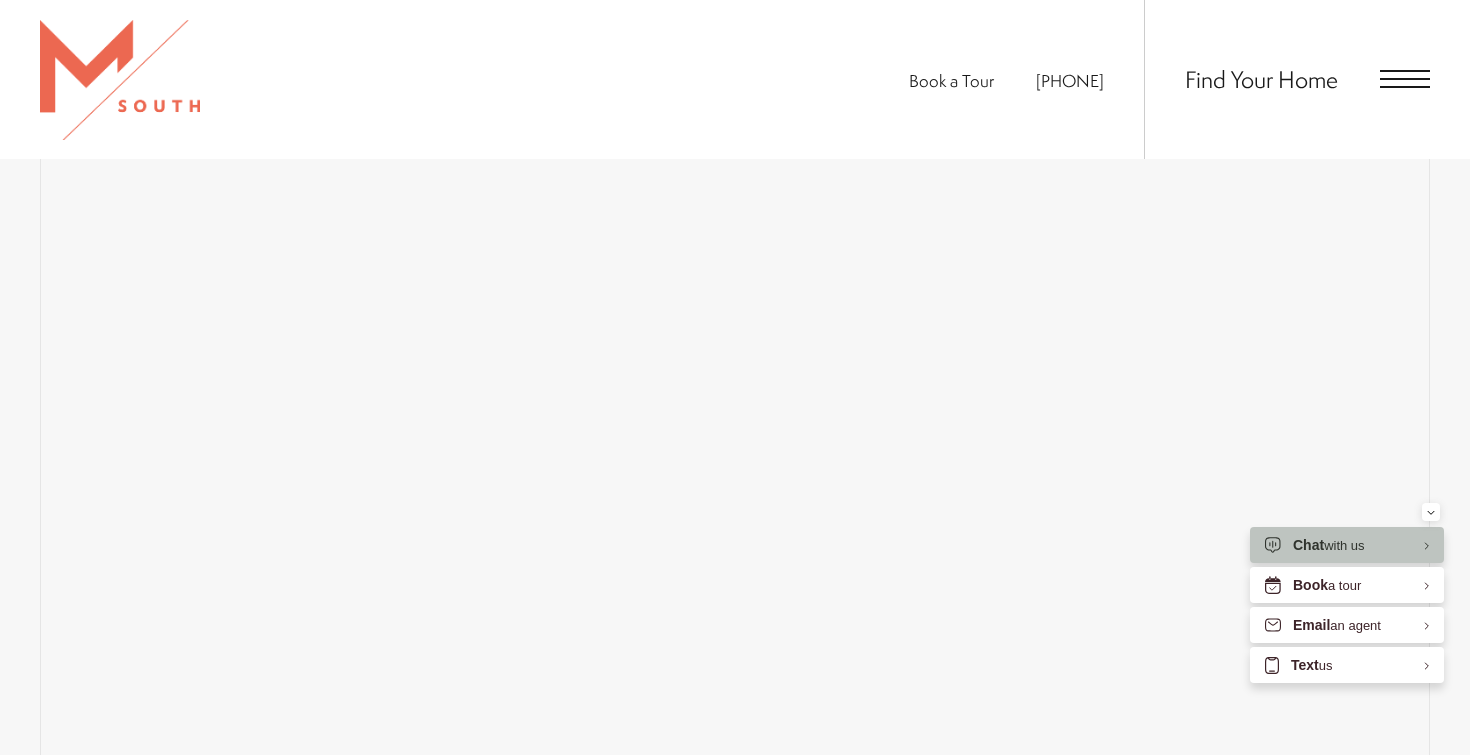 click on "Map
Floor Plans
Bedrooms
1 Bedroom
2 Bedroom
3 Bedroom" at bounding box center (735, 368) 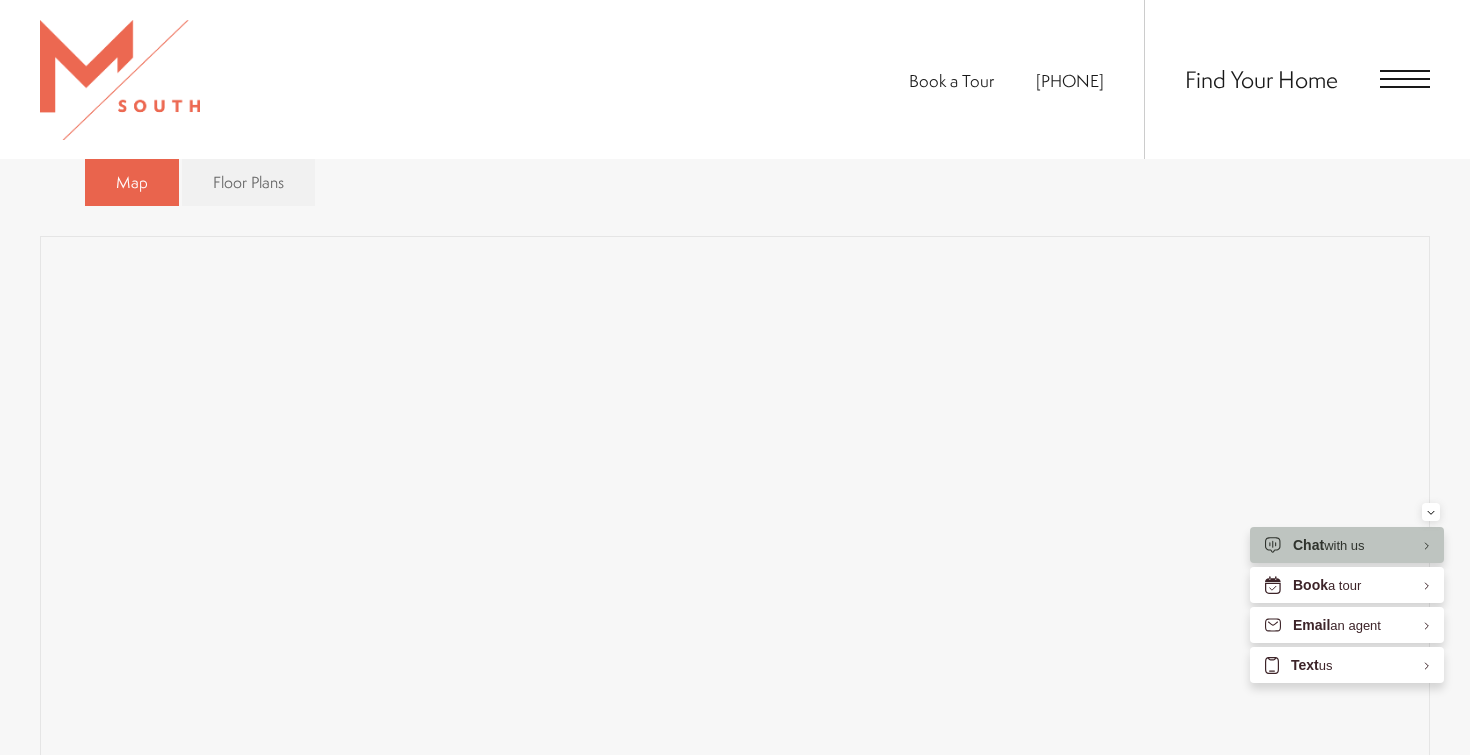scroll, scrollTop: 1534, scrollLeft: 0, axis: vertical 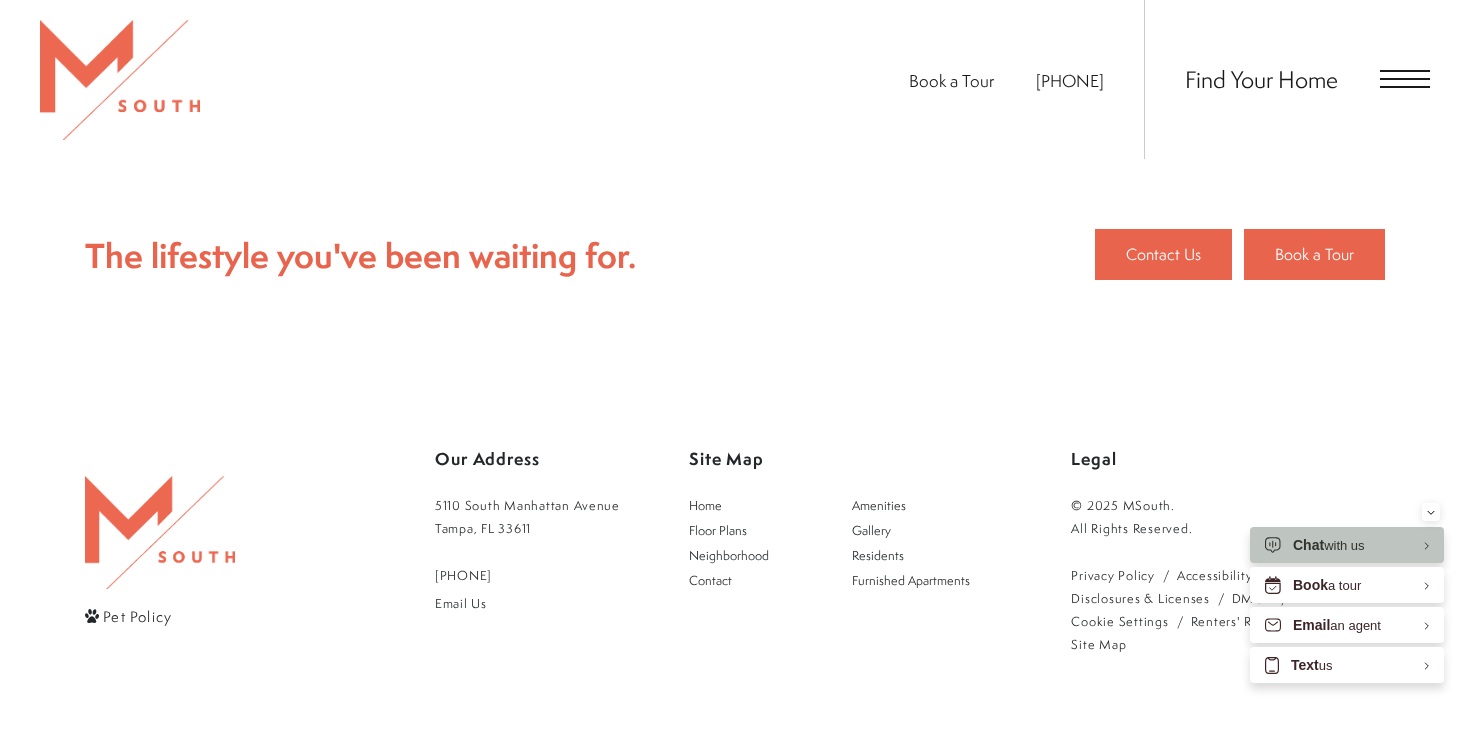 click on "[NUMBER] [STREET] [CITY], [STATE] [ZIP]" at bounding box center (527, 517) 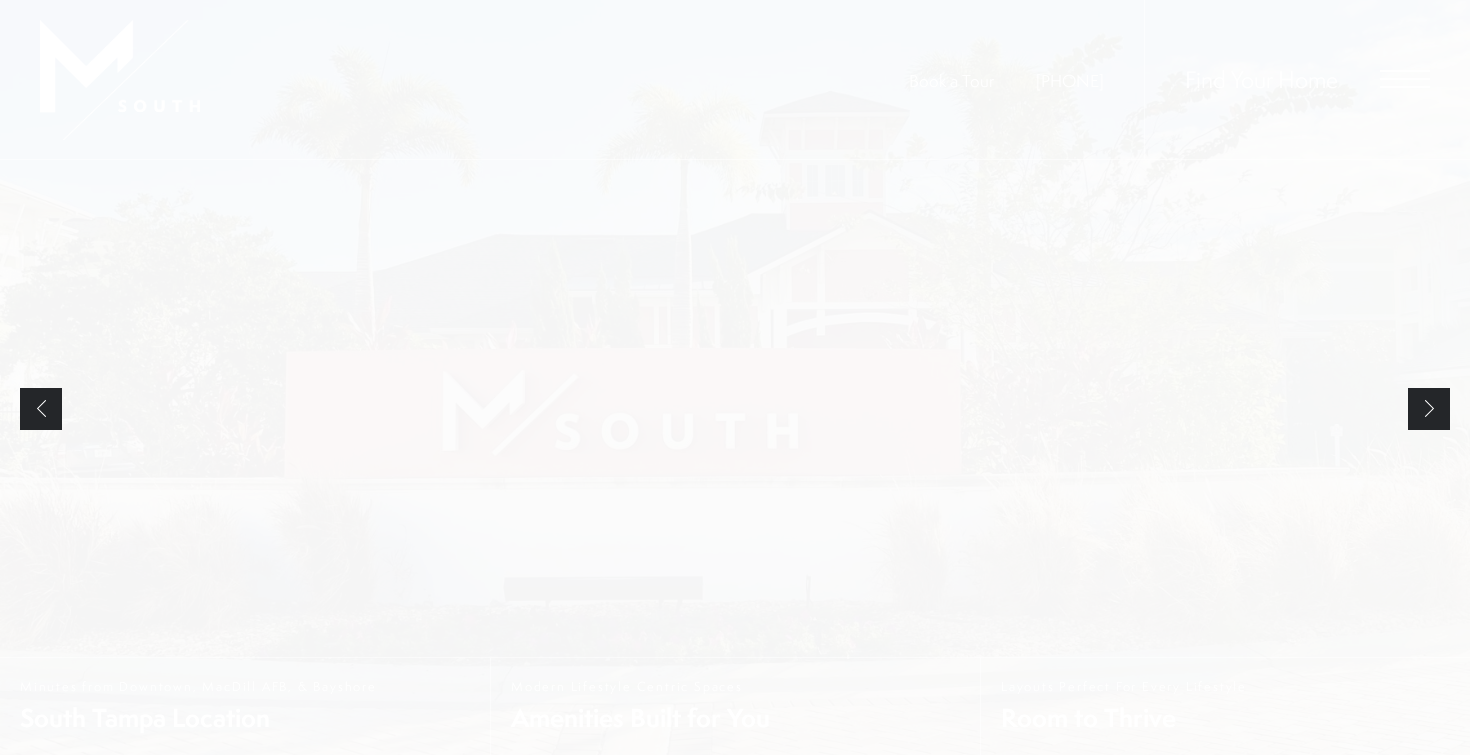 scroll, scrollTop: 0, scrollLeft: 0, axis: both 